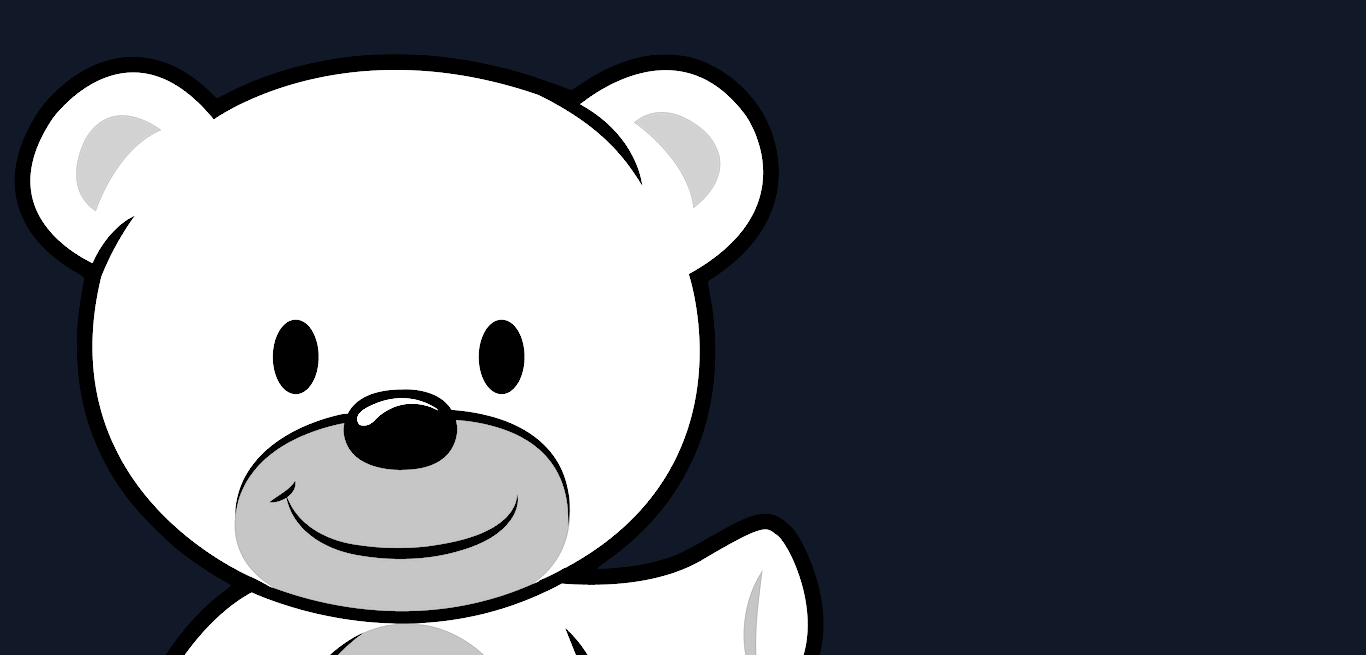 scroll, scrollTop: 40, scrollLeft: 0, axis: vertical 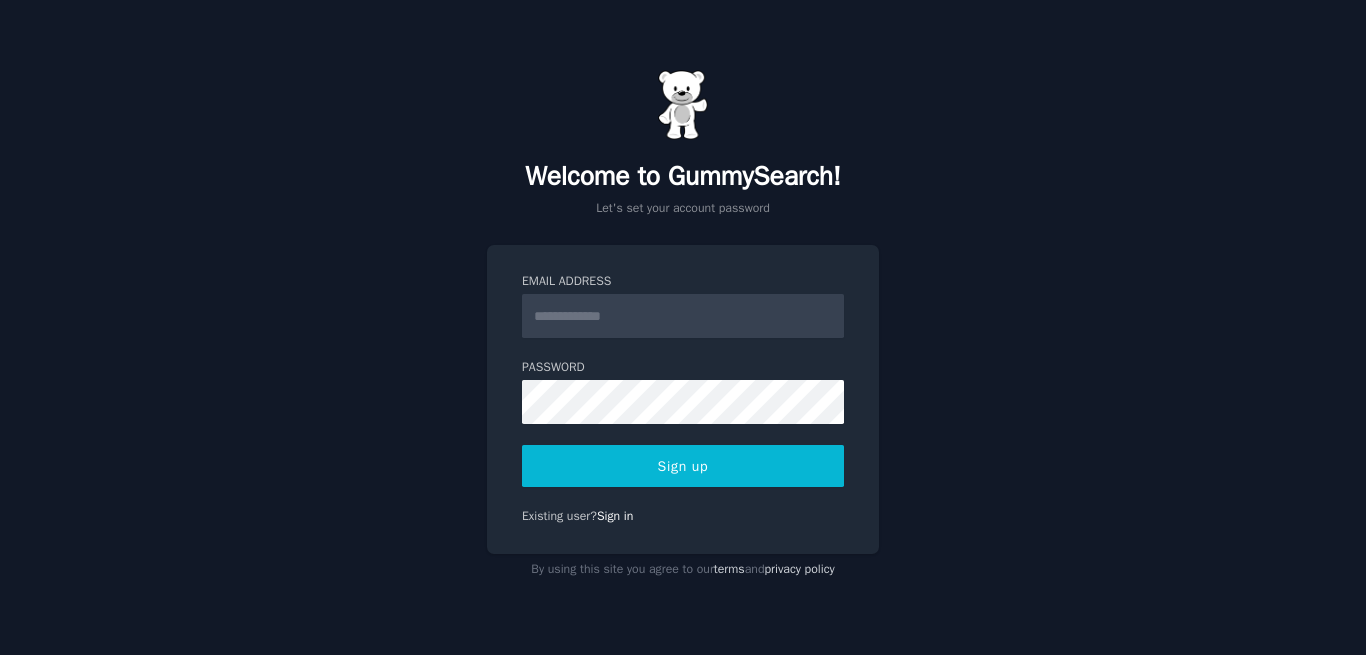 click on "Email Address" at bounding box center (683, 316) 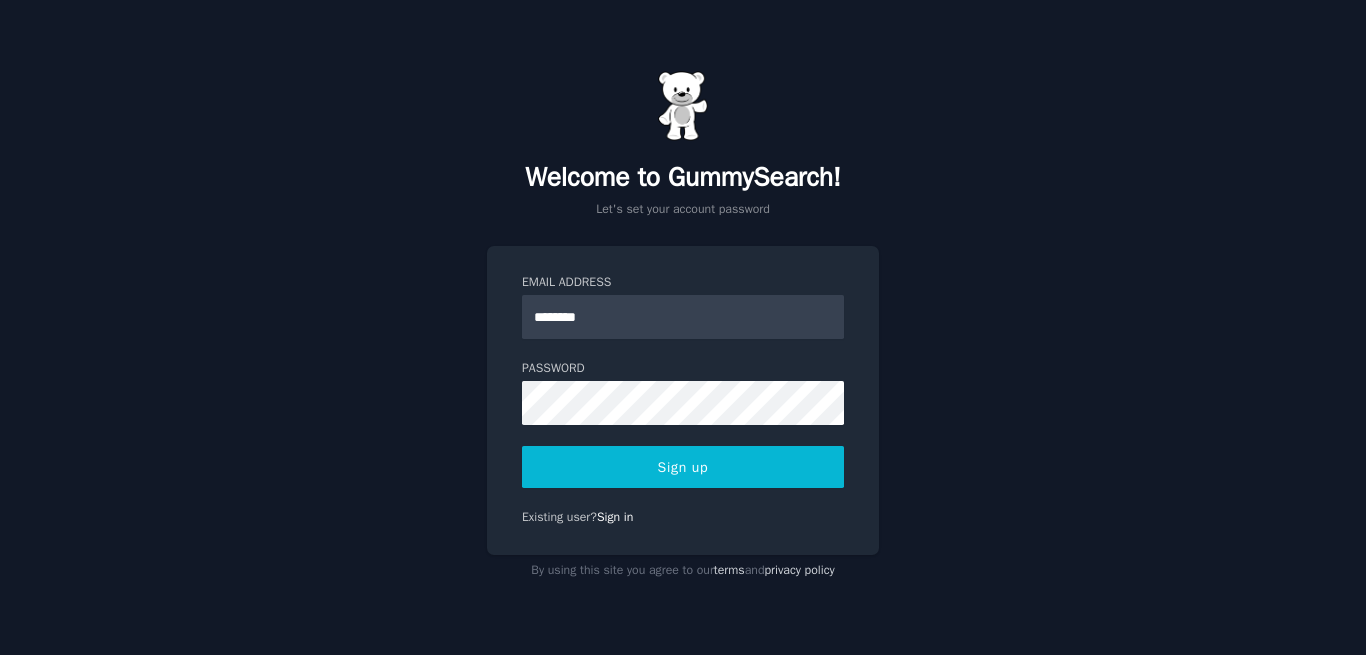 scroll, scrollTop: 40, scrollLeft: 0, axis: vertical 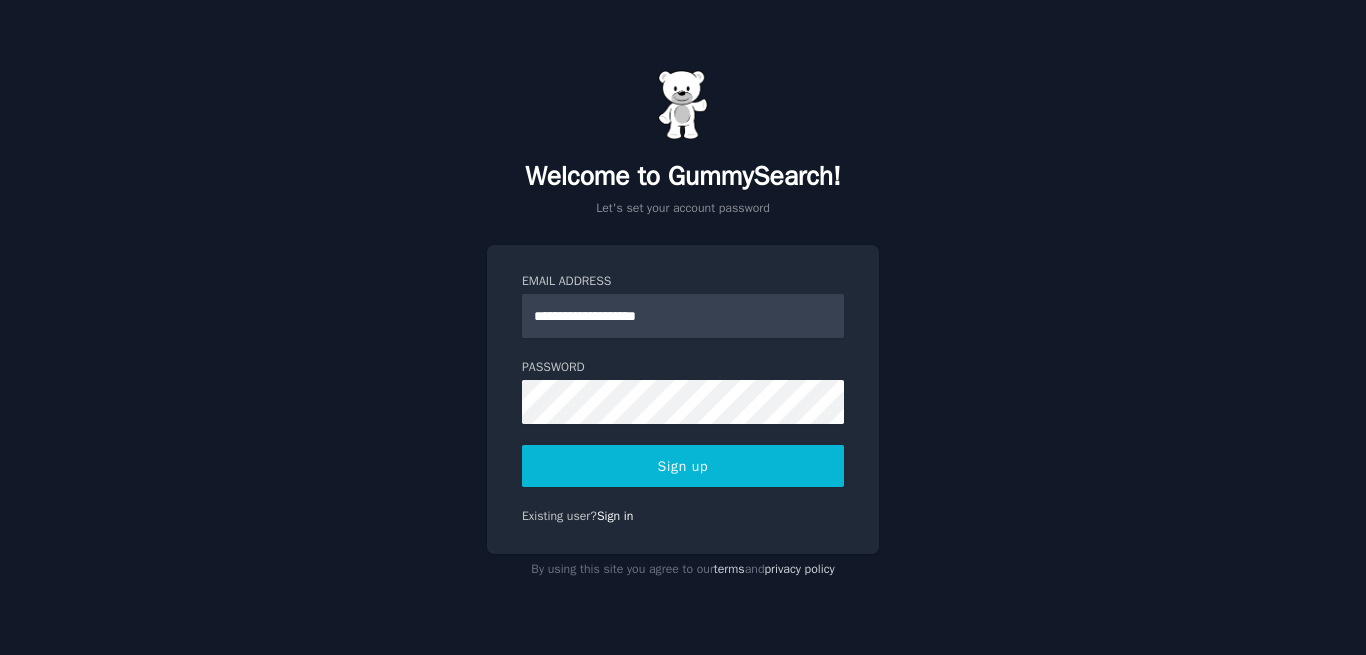 type on "**********" 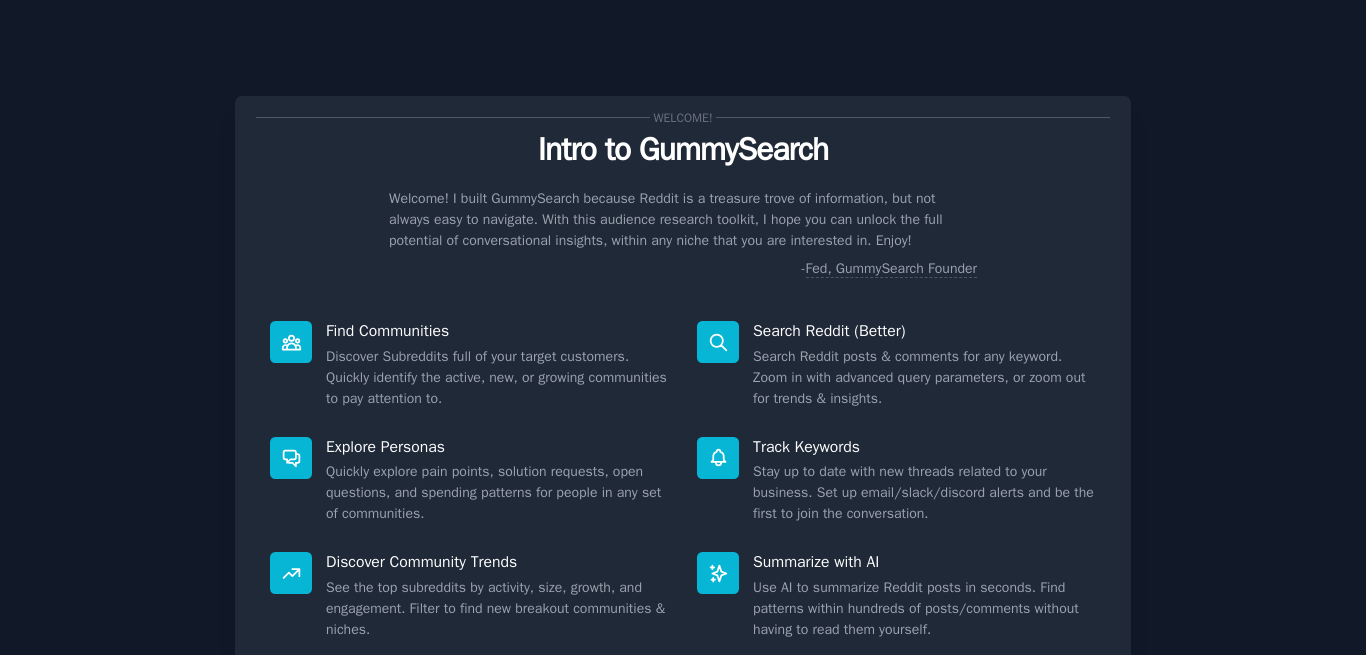 scroll, scrollTop: 0, scrollLeft: 0, axis: both 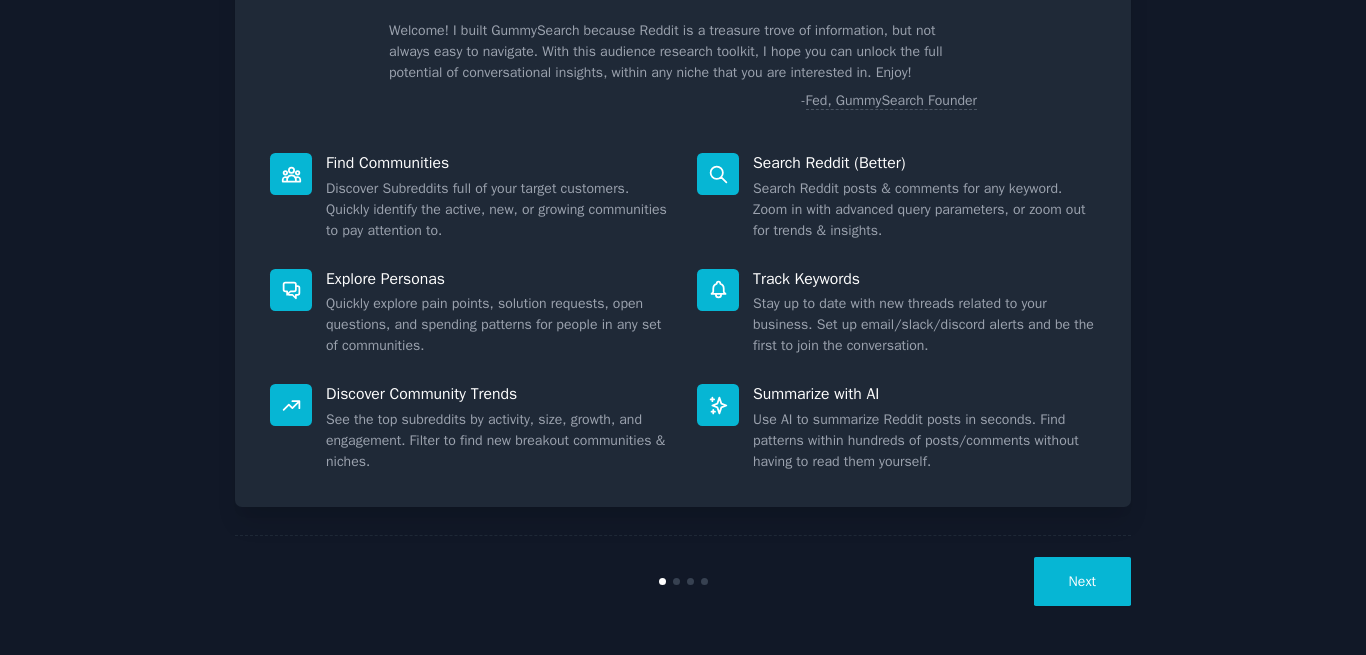 click on "Next" at bounding box center [1082, 581] 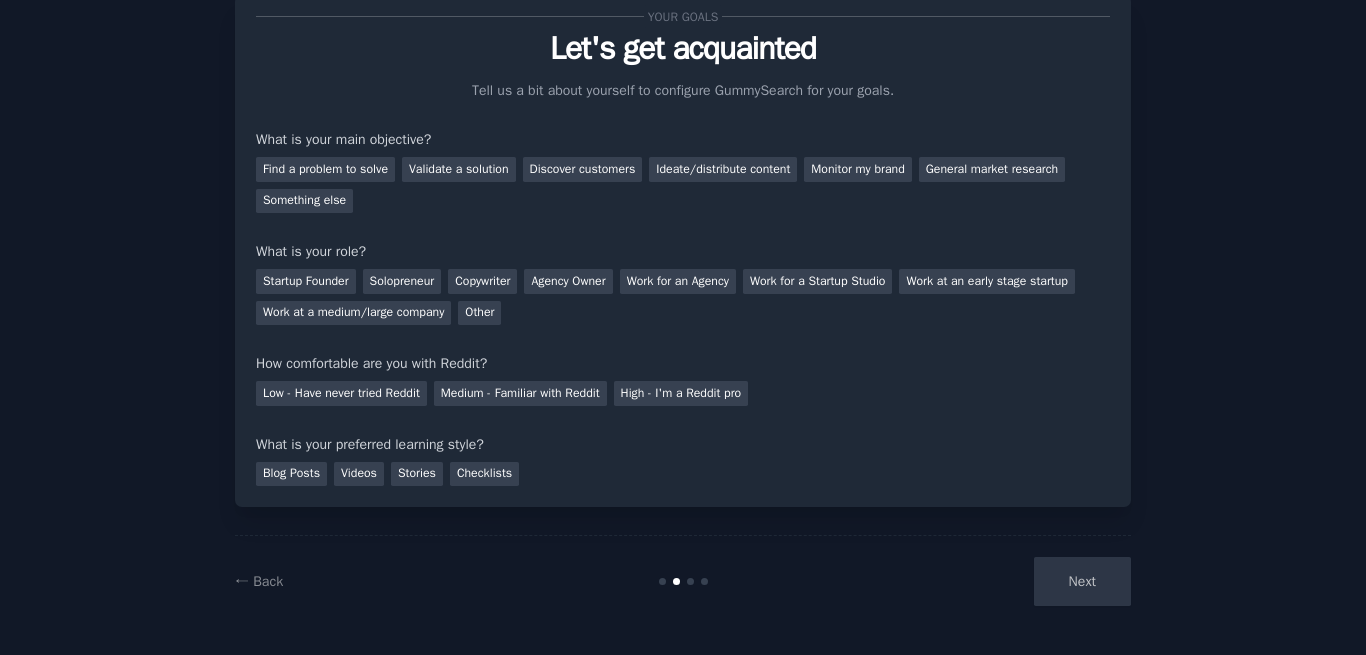 scroll, scrollTop: 61, scrollLeft: 0, axis: vertical 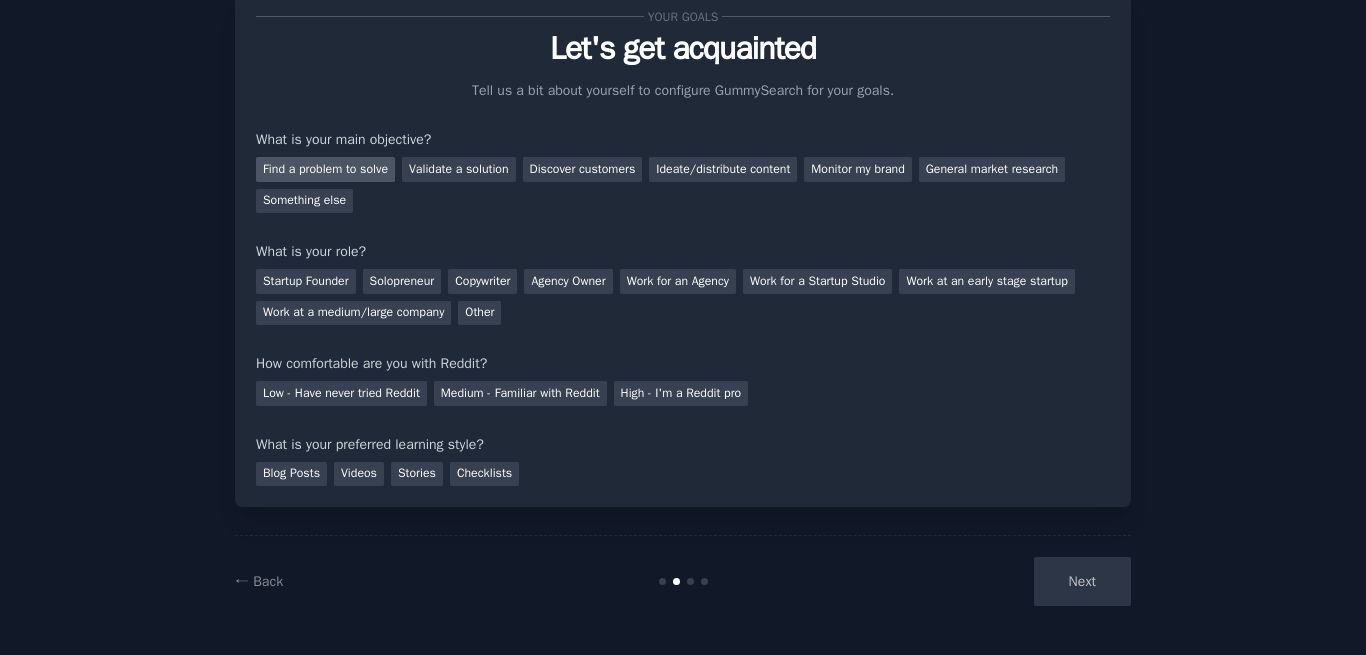 click on "Find a problem to solve" at bounding box center (325, 169) 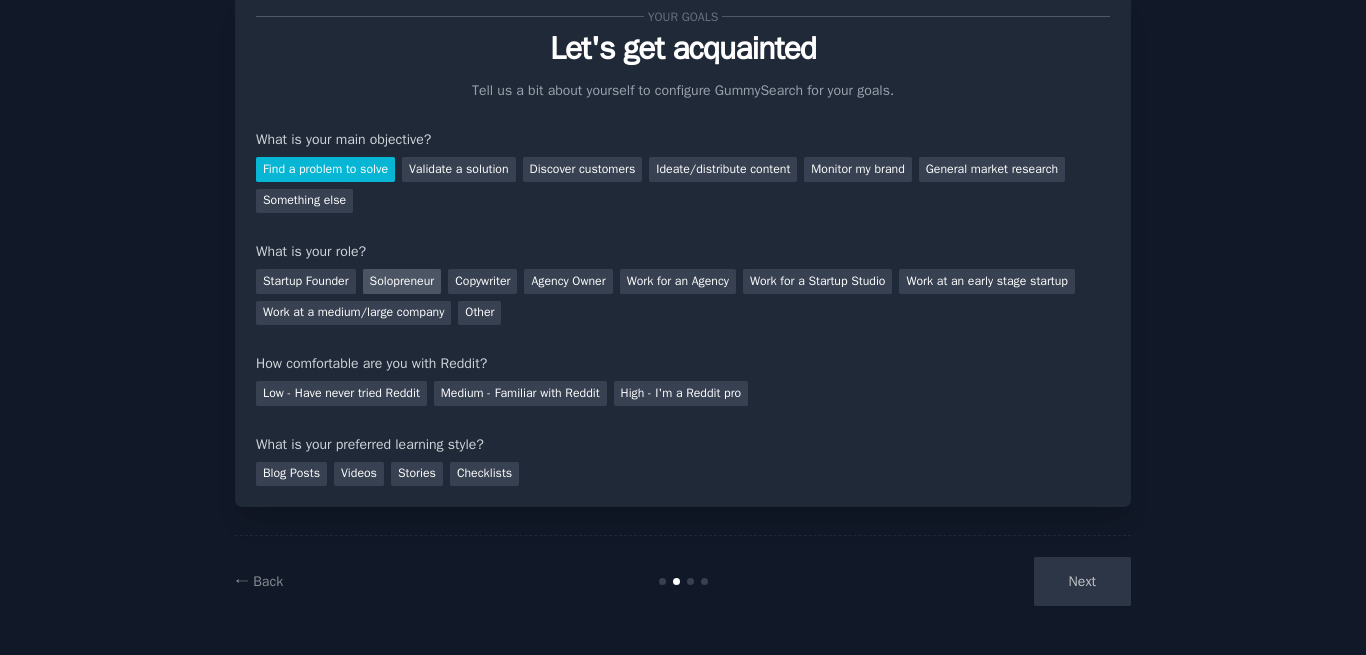 click on "Solopreneur" at bounding box center [402, 281] 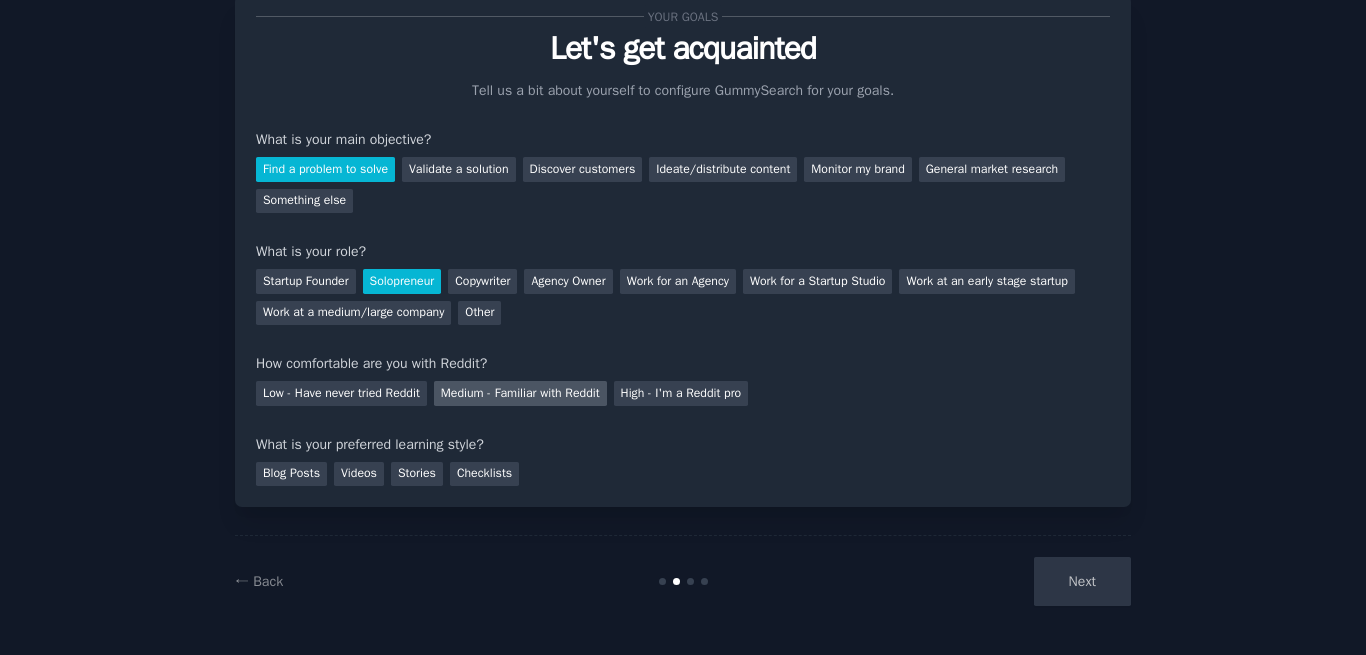 click on "Medium - Familiar with Reddit" at bounding box center (520, 393) 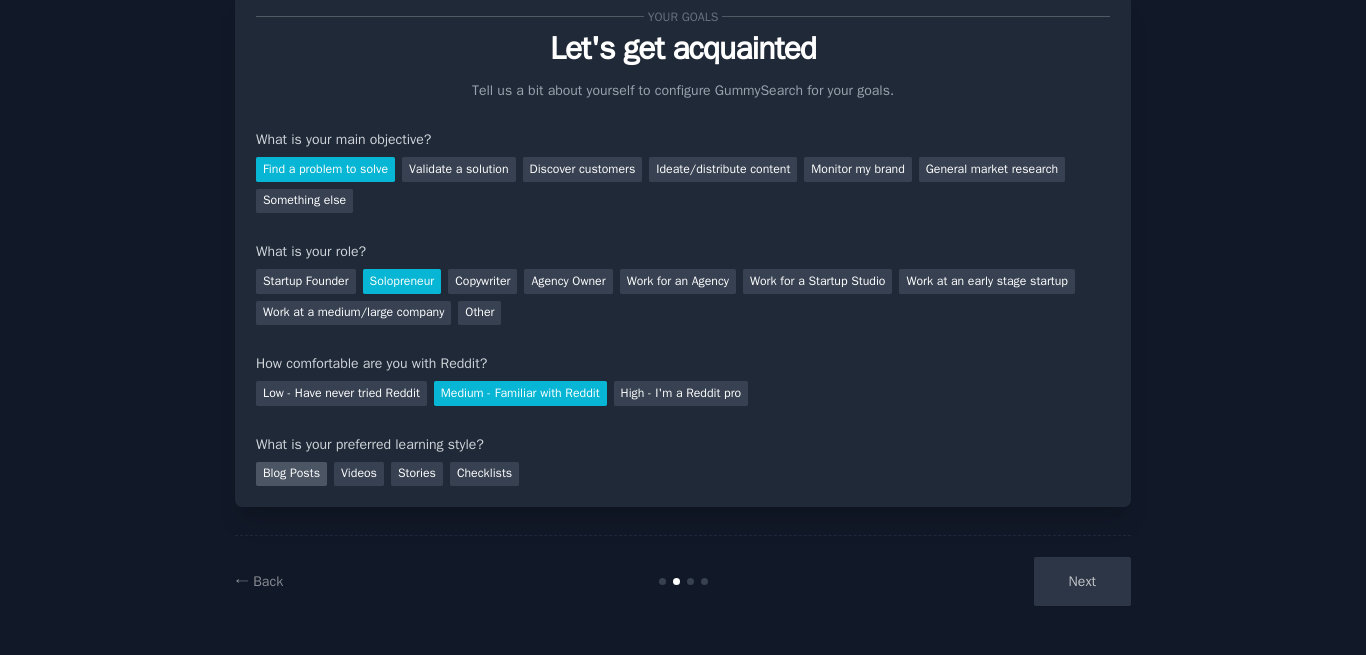 click on "Blog Posts" at bounding box center [291, 474] 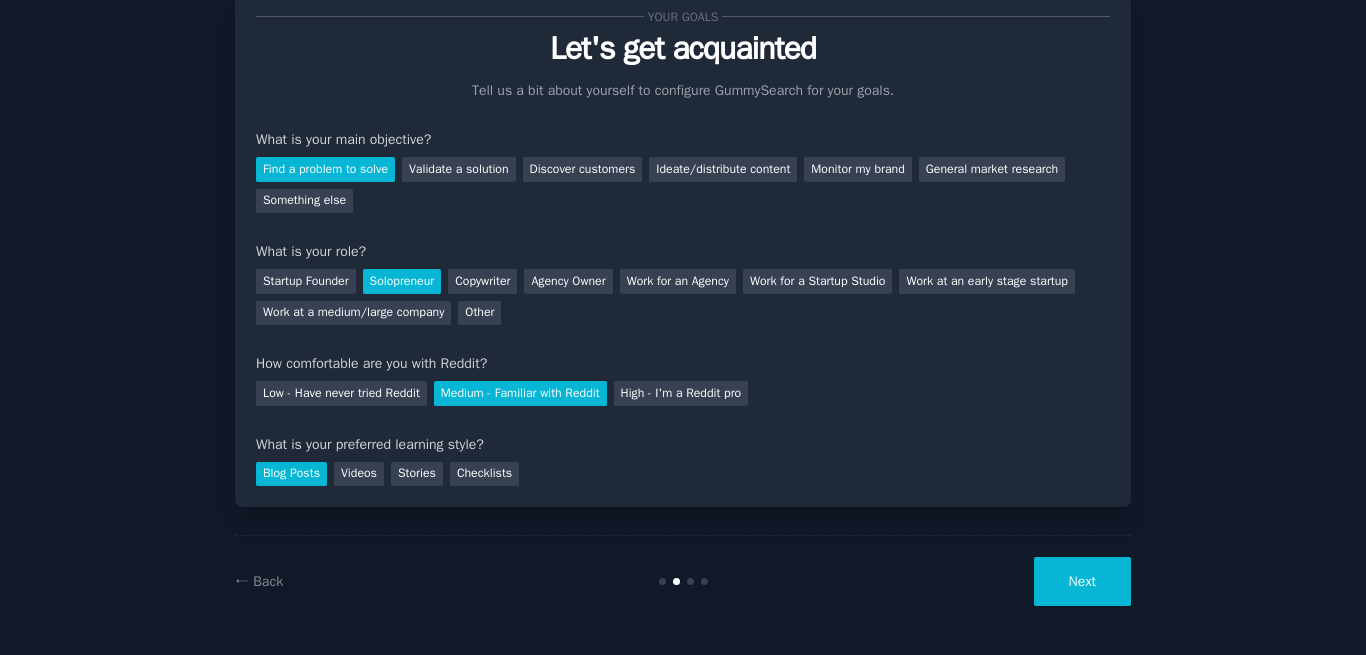 click on "Next" at bounding box center [1082, 581] 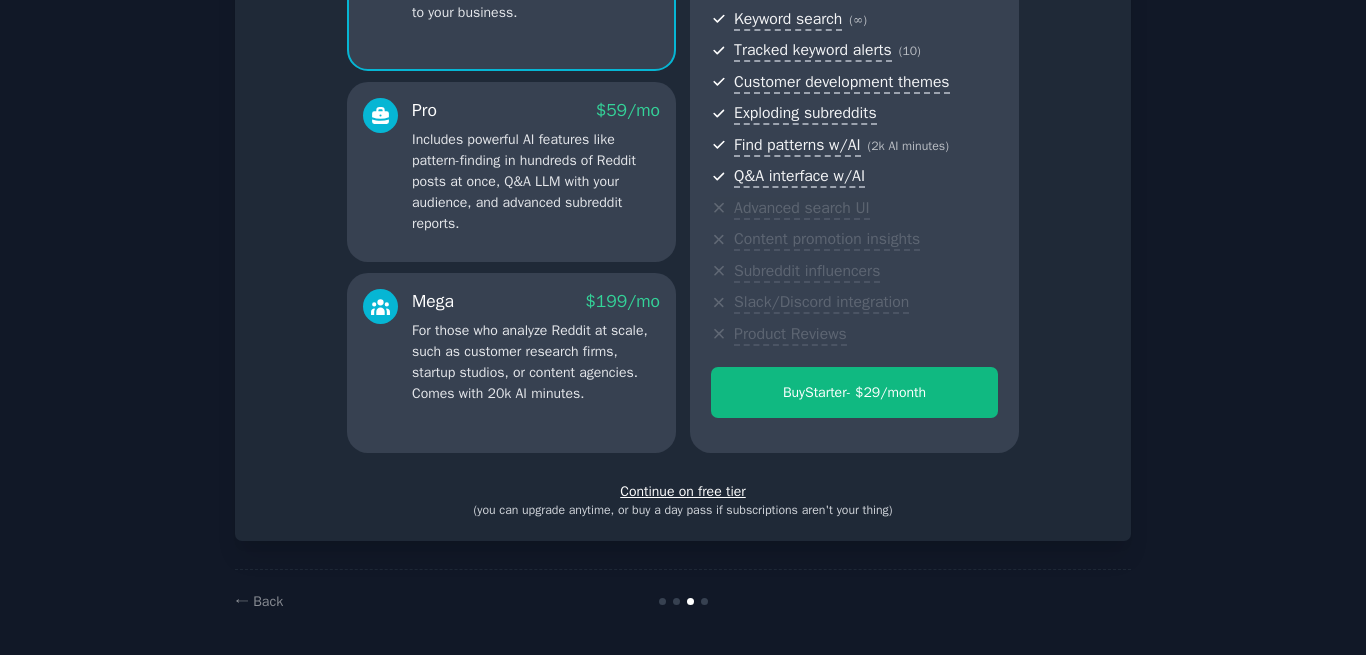scroll, scrollTop: 294, scrollLeft: 0, axis: vertical 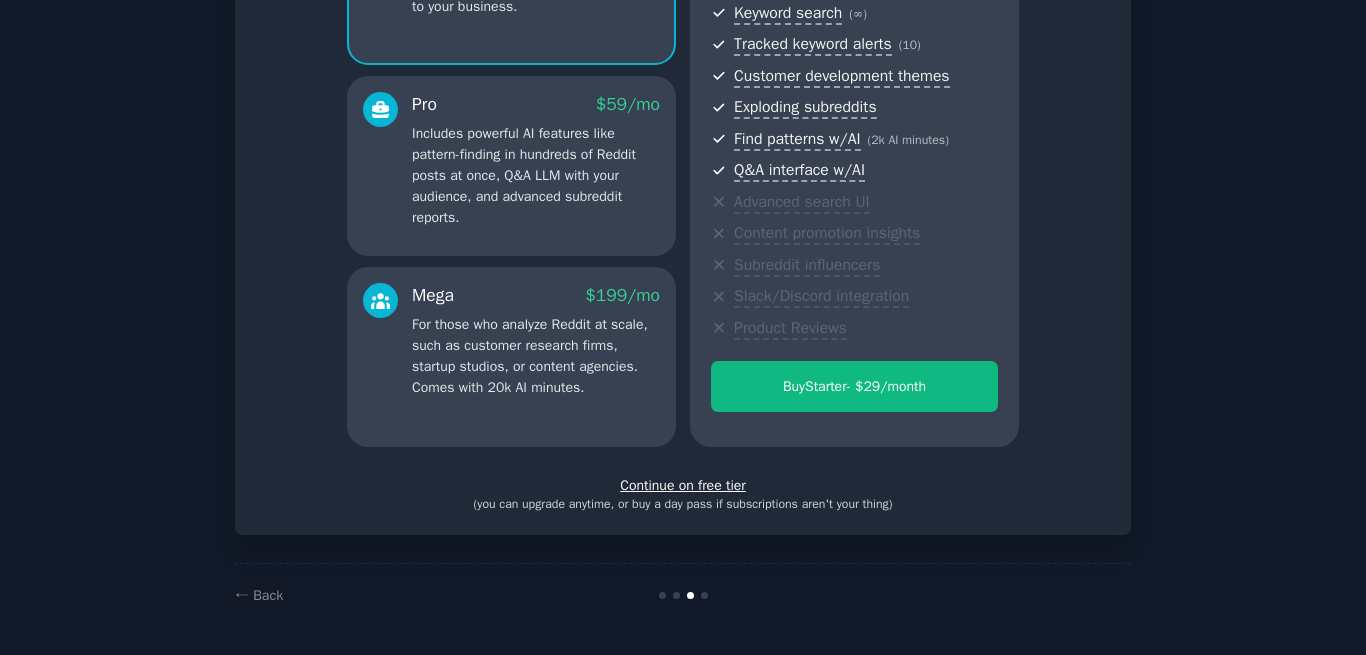 click on "Continue on free tier" at bounding box center (683, 485) 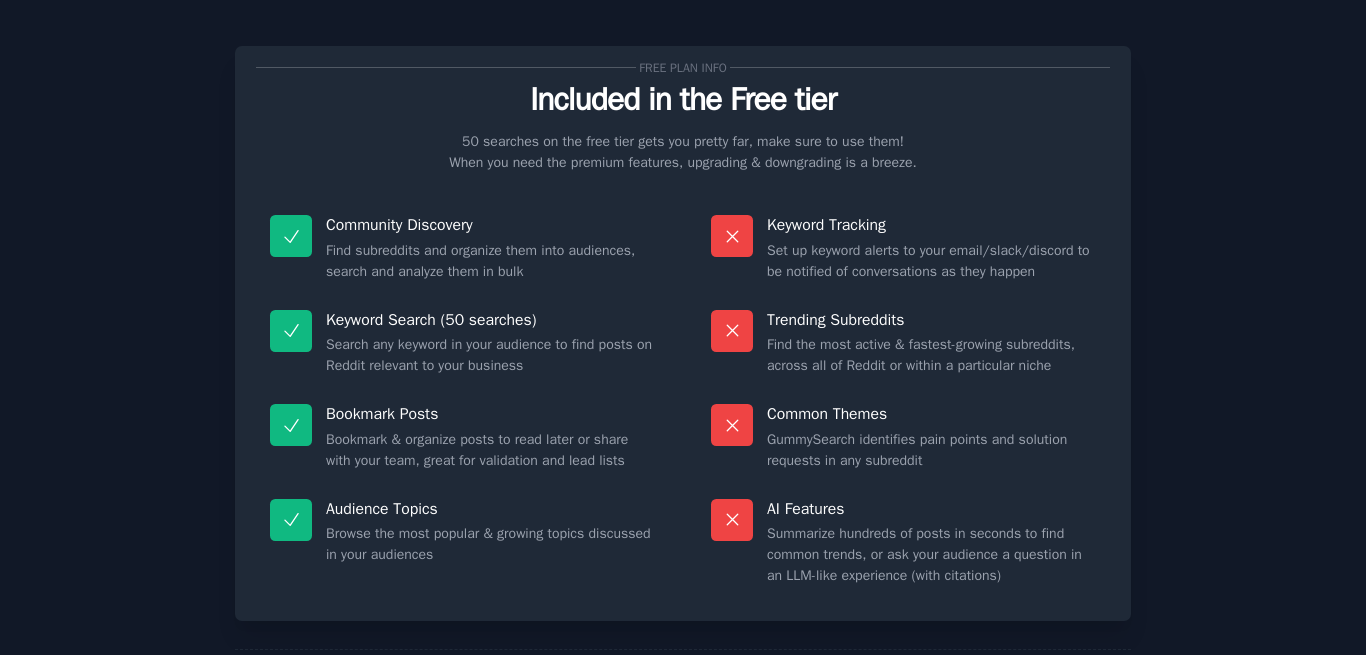 scroll, scrollTop: 124, scrollLeft: 0, axis: vertical 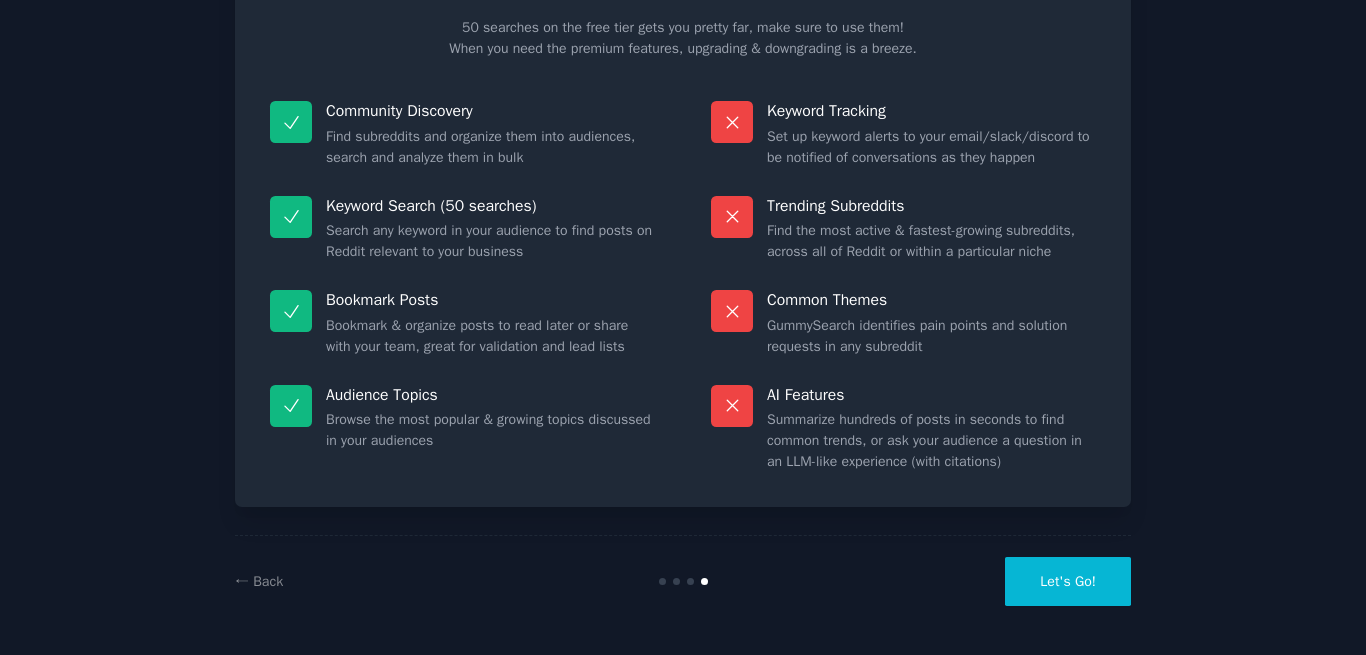 click on "Let's Go!" at bounding box center [1068, 581] 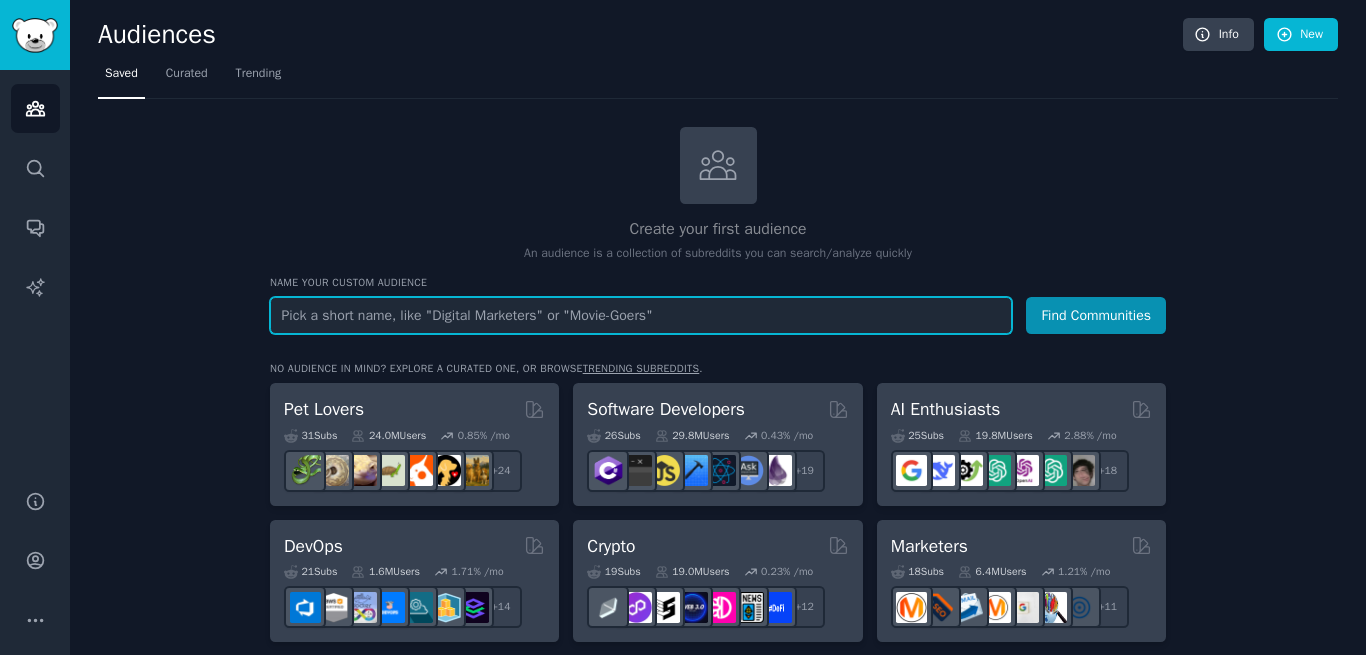 scroll, scrollTop: 0, scrollLeft: 0, axis: both 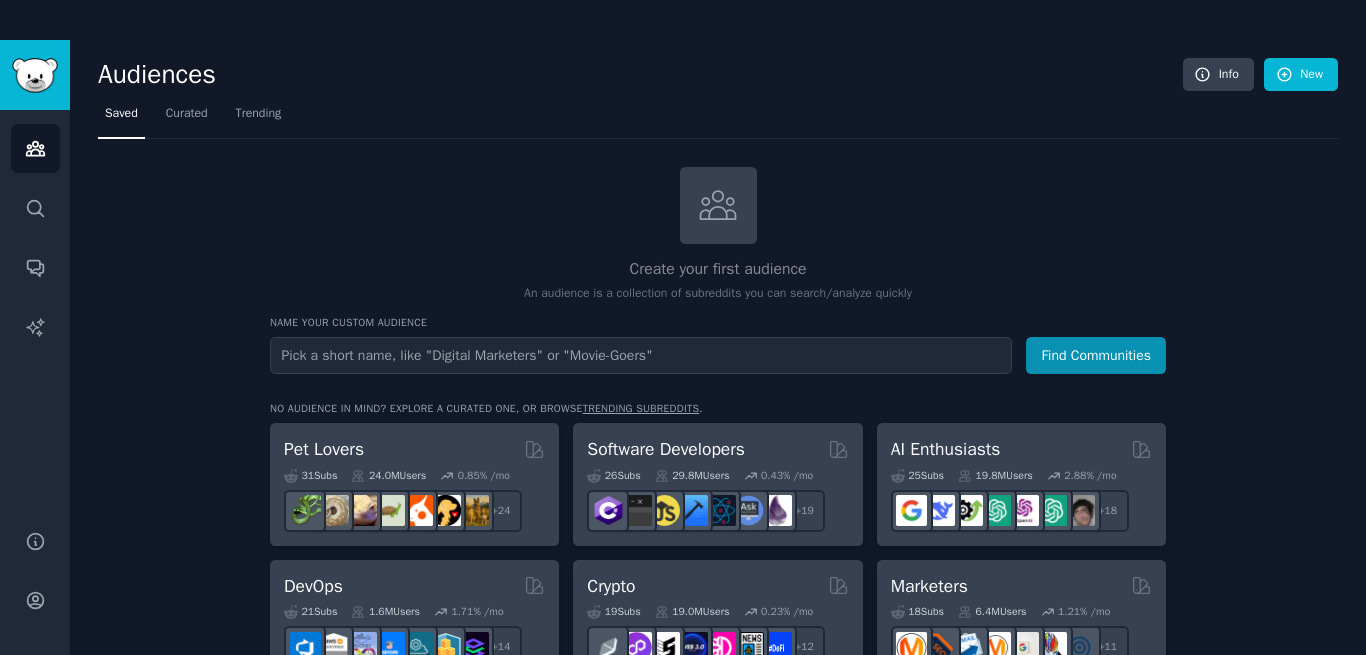 click at bounding box center [0, 978] 